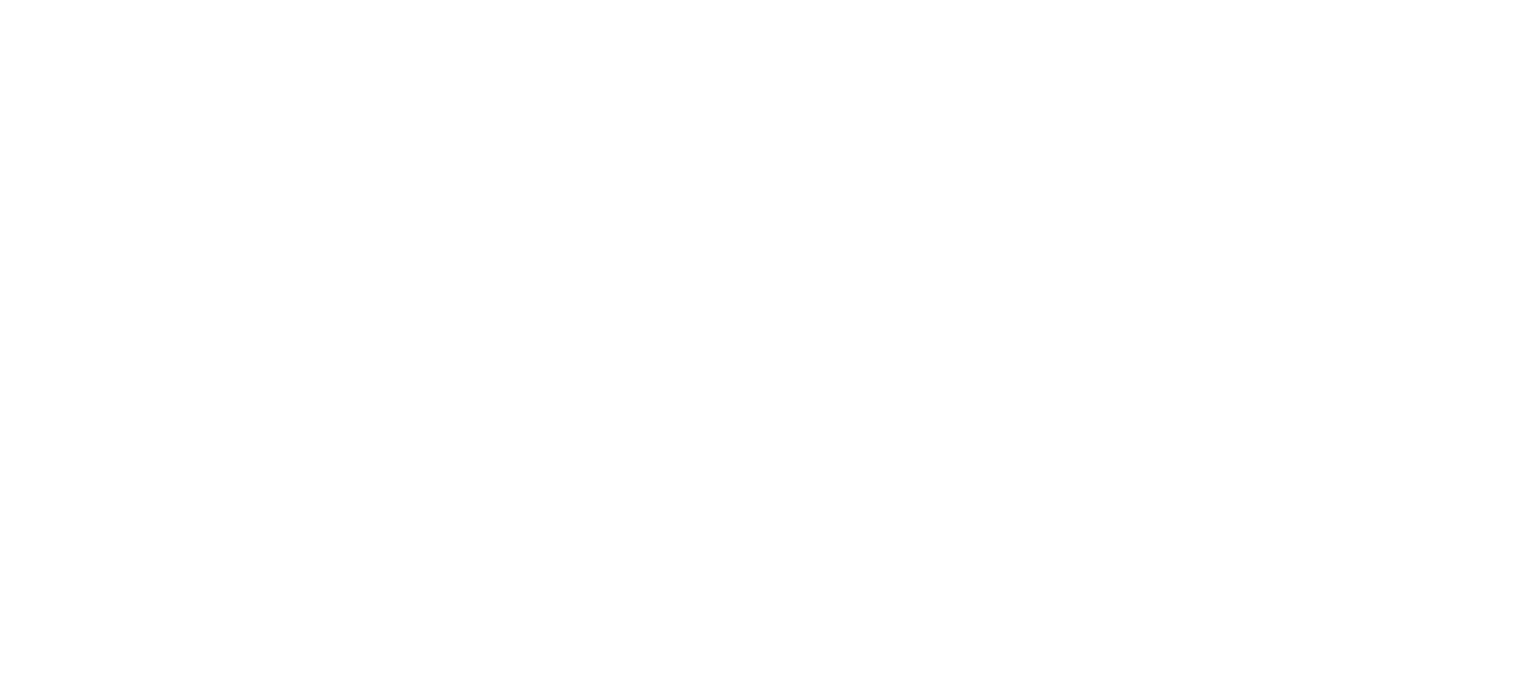 scroll, scrollTop: 0, scrollLeft: 0, axis: both 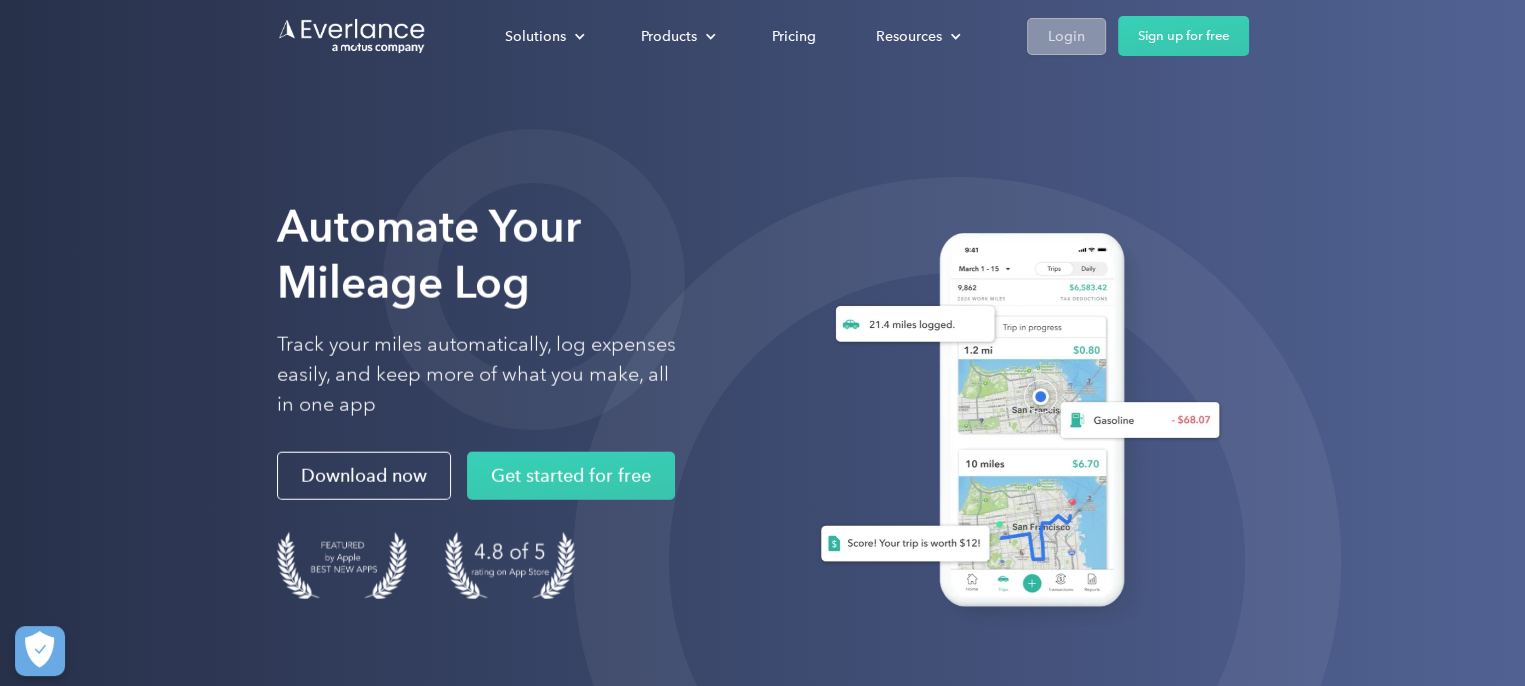 click on "Login" at bounding box center (1066, 36) 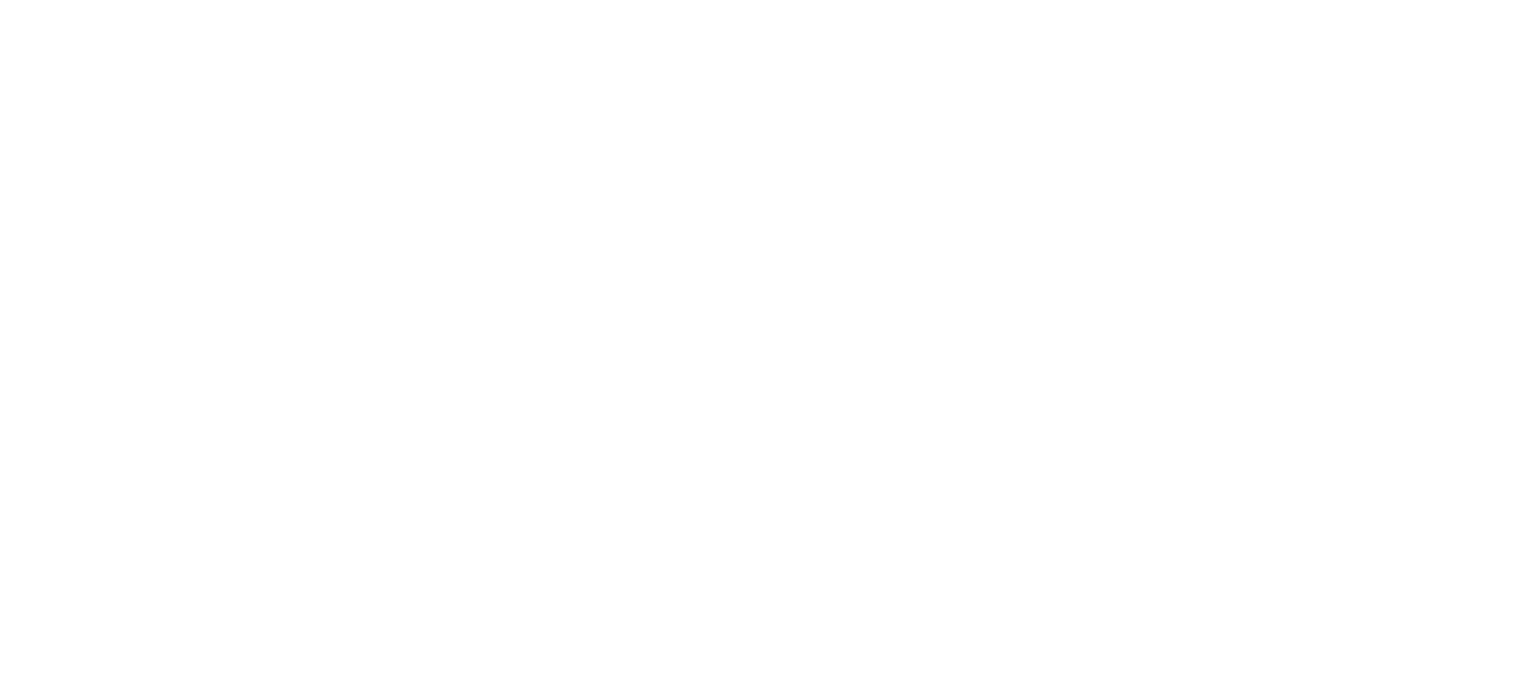 scroll, scrollTop: 0, scrollLeft: 0, axis: both 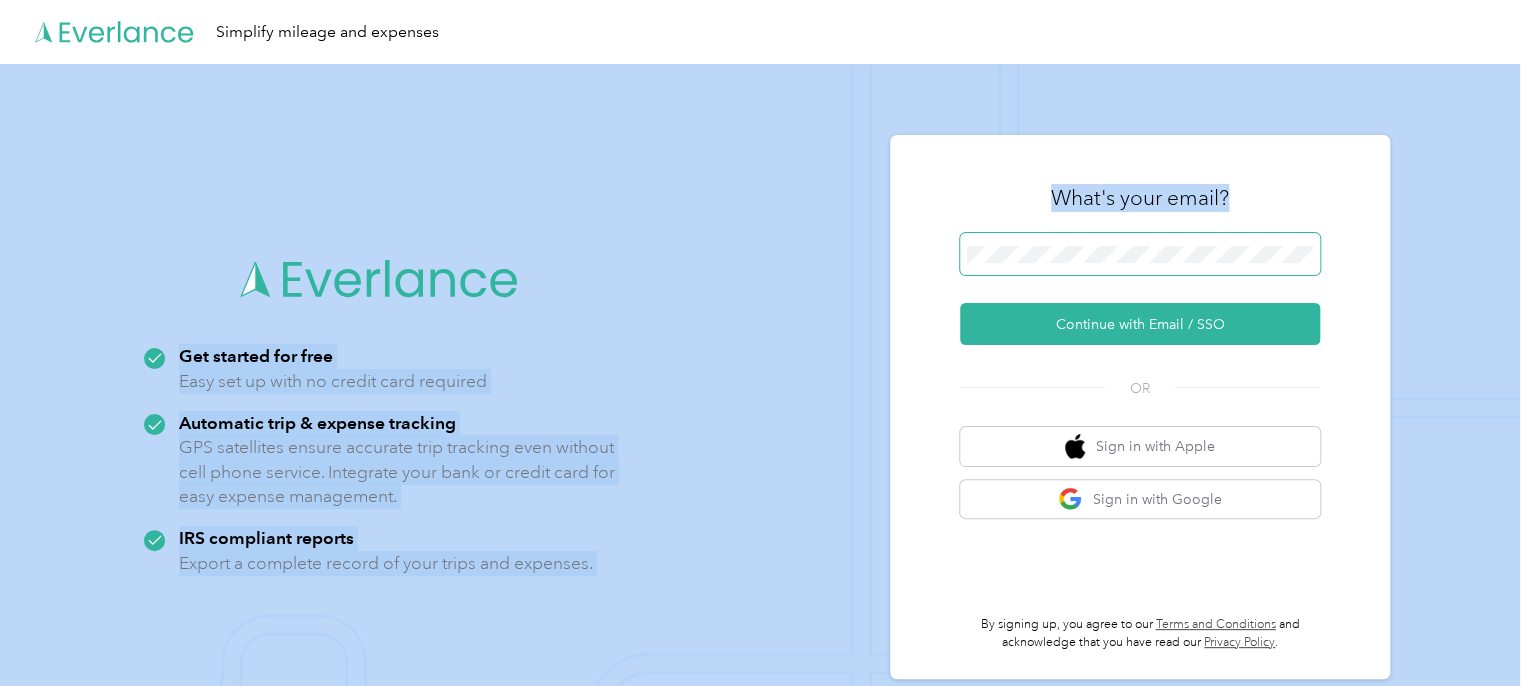 click on "Simplify mileage and expenses Get started for free Easy set up with no credit card required Automatic trip & expense tracking GPS satellites ensure accurate trip tracking even without cell phone service.  Integrate your bank or credit card for easy expense management. IRS compliant reports Export a complete record of your trips and expenses. What's your email? Continue with Email / SSO OR Sign in with Apple Sign in with Google By signing up, you agree to our   Terms and Conditions   and acknowledge that you have read our   Privacy Policy ." at bounding box center [760, 375] 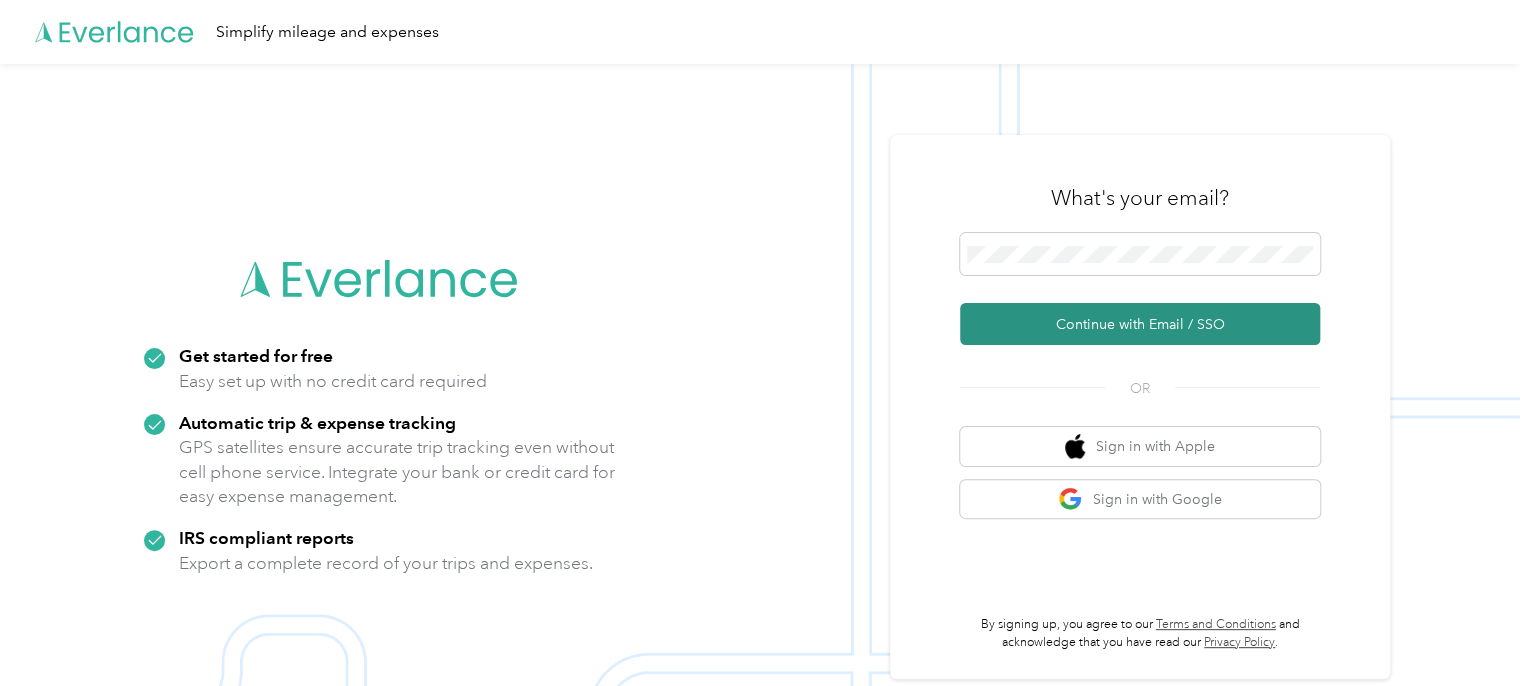 click on "Continue with Email / SSO" at bounding box center [1140, 324] 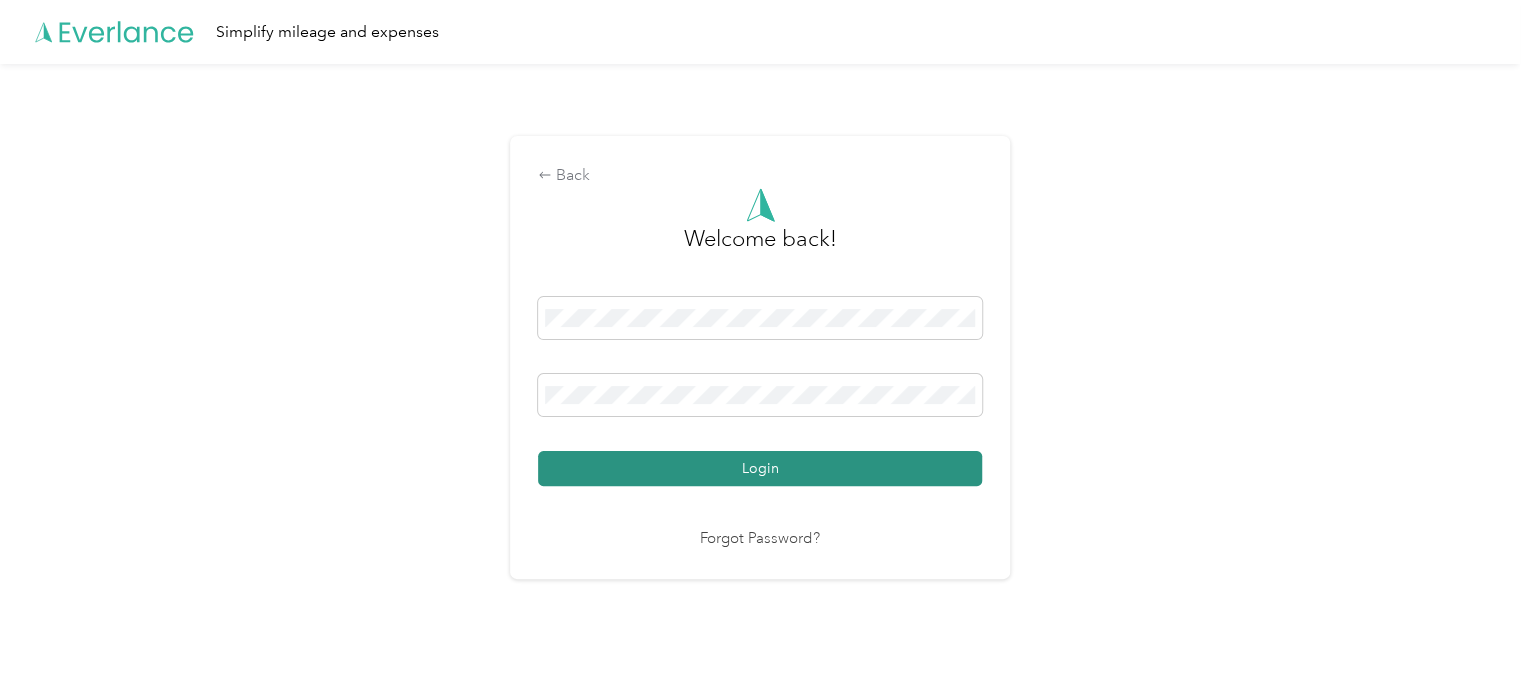click on "Login" at bounding box center (760, 468) 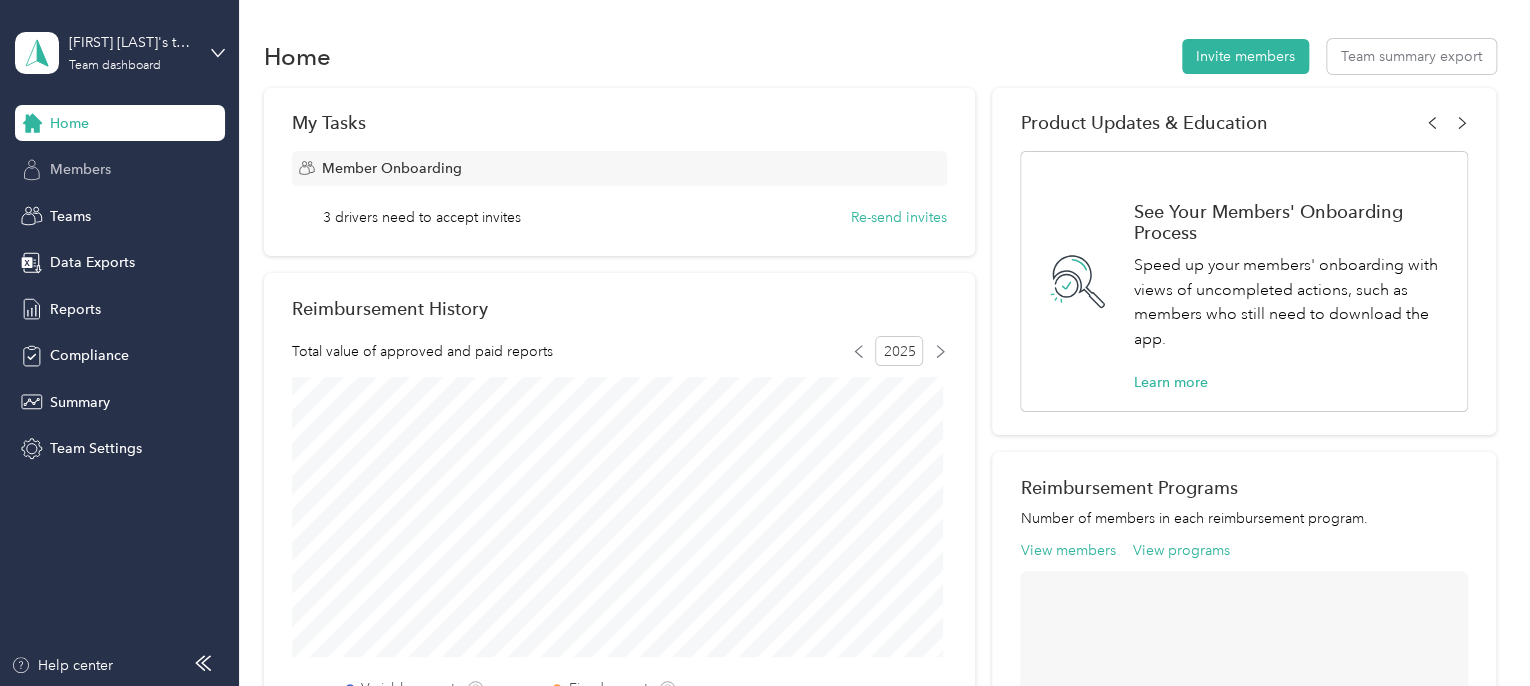 click on "Members" at bounding box center (120, 170) 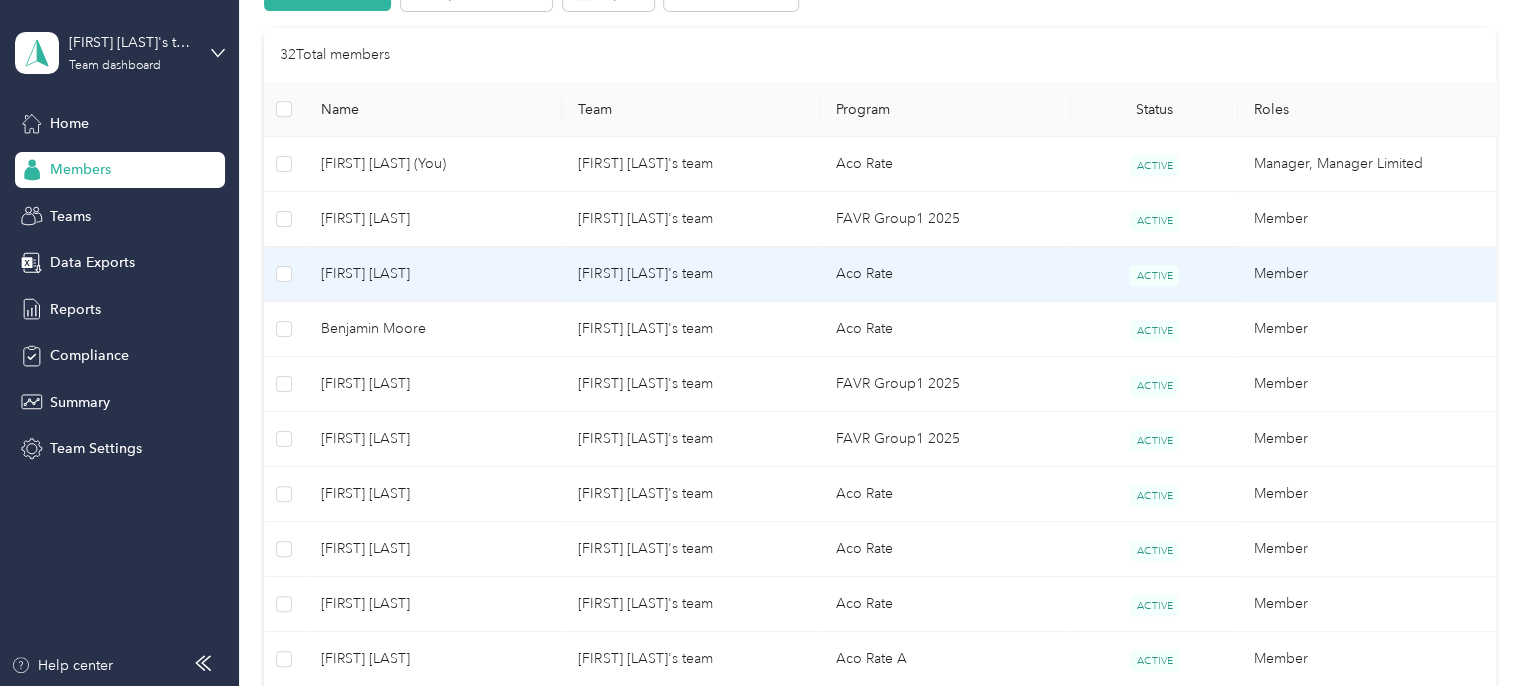 scroll, scrollTop: 471, scrollLeft: 0, axis: vertical 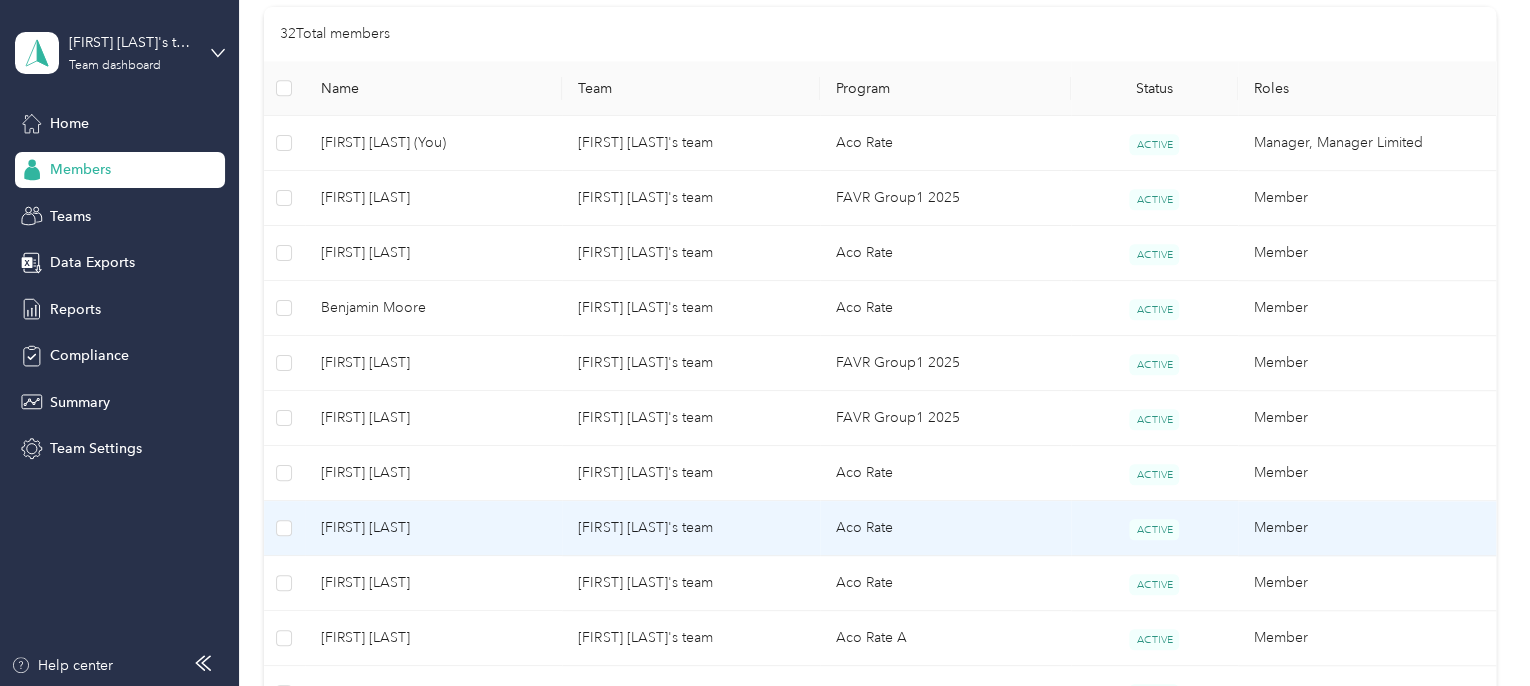 click on "[FIRST] [LAST]" at bounding box center (433, 528) 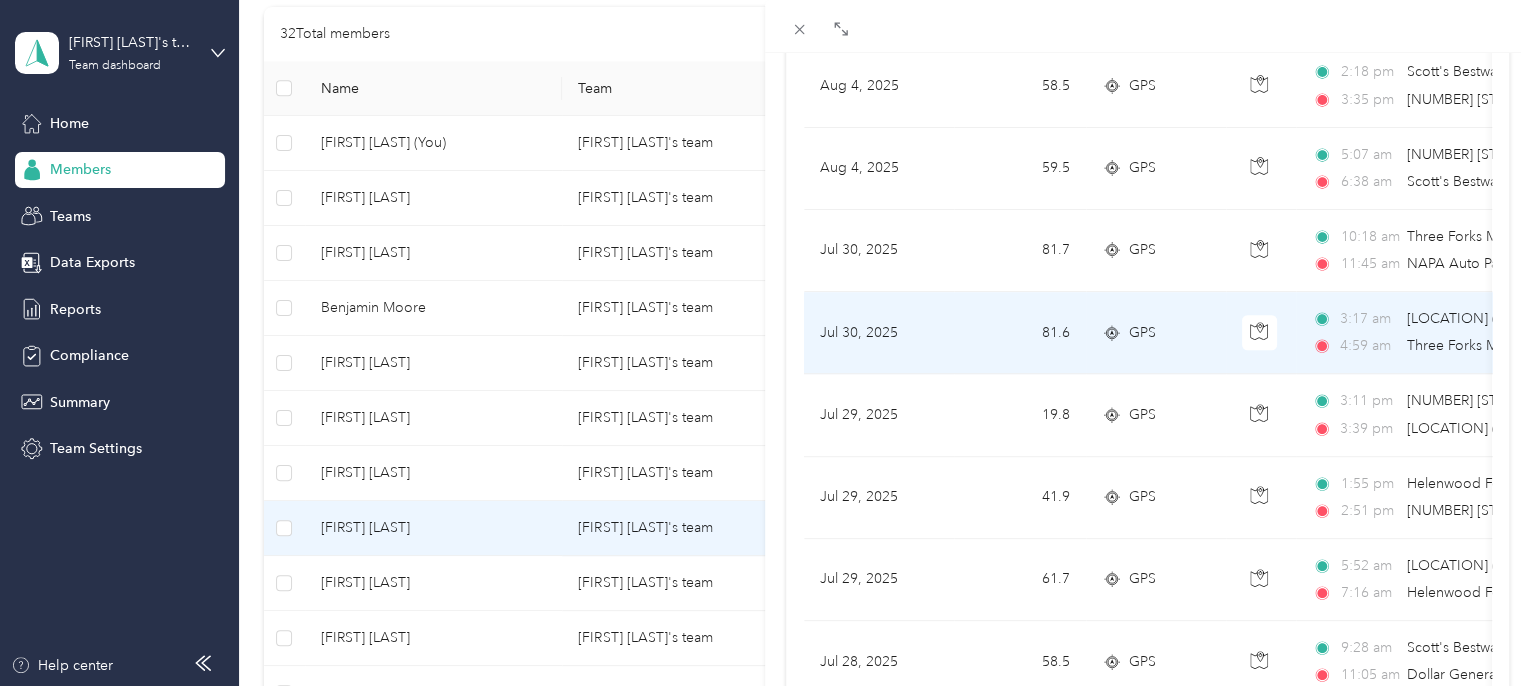 scroll, scrollTop: 696, scrollLeft: 0, axis: vertical 